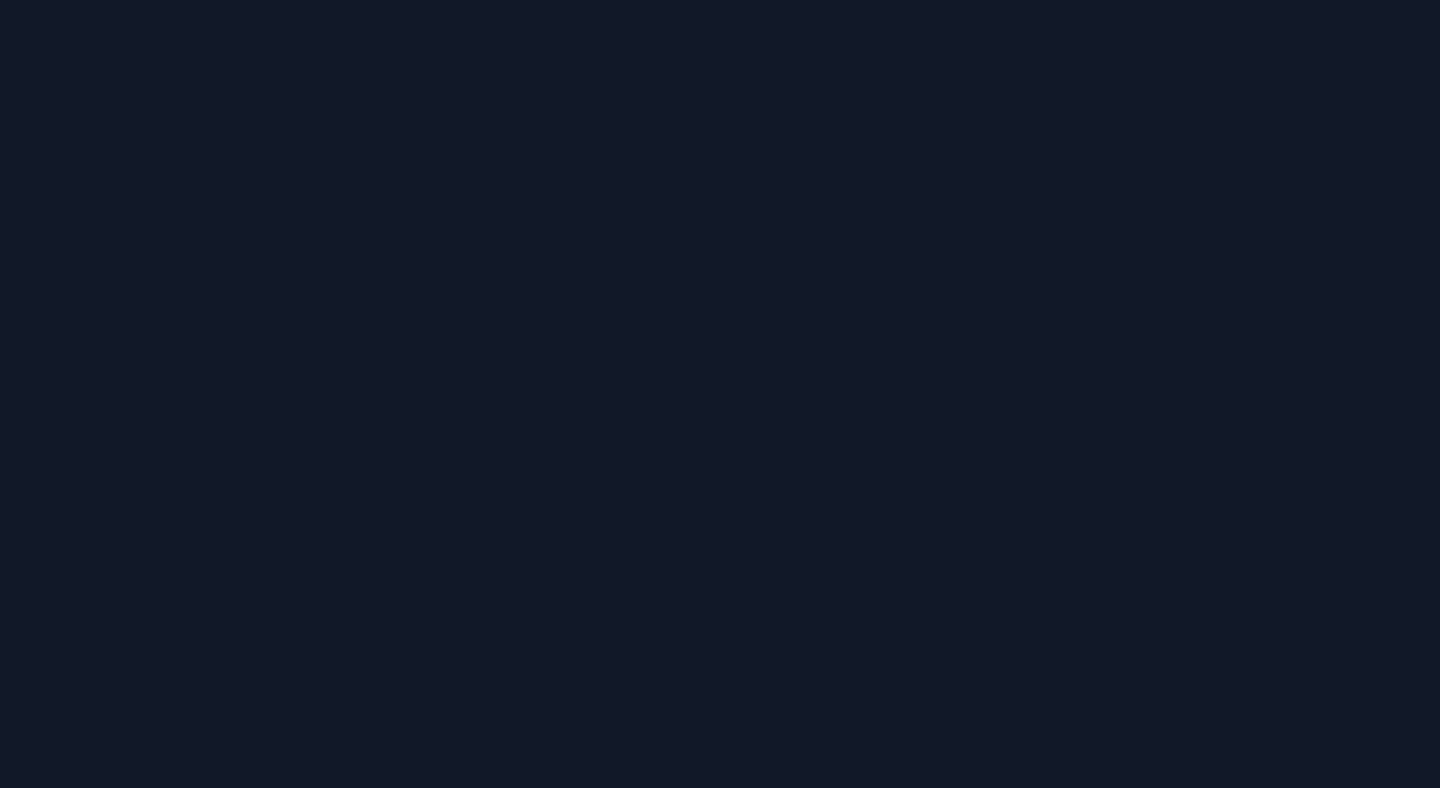 scroll, scrollTop: 0, scrollLeft: 0, axis: both 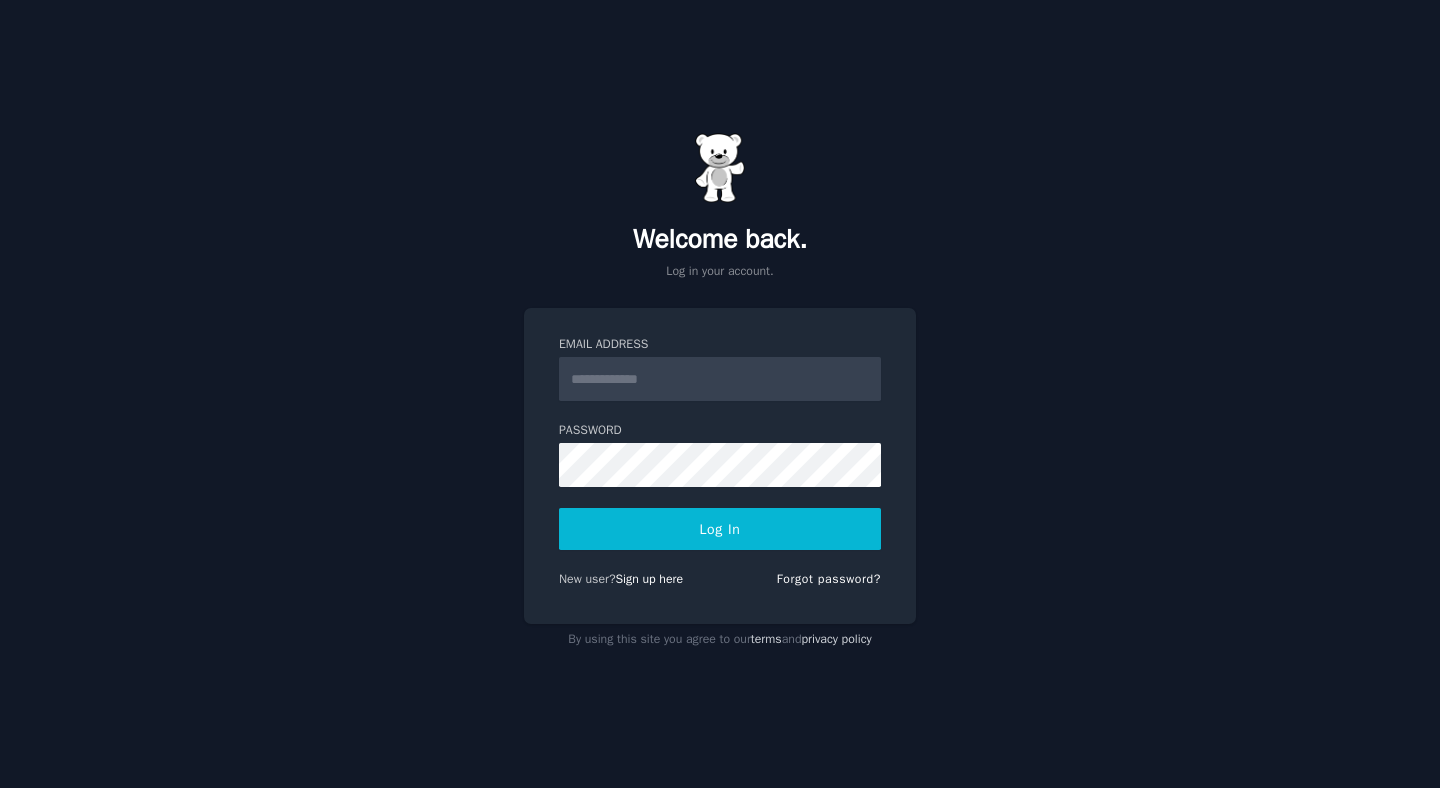 click on "Email Address" at bounding box center [720, 379] 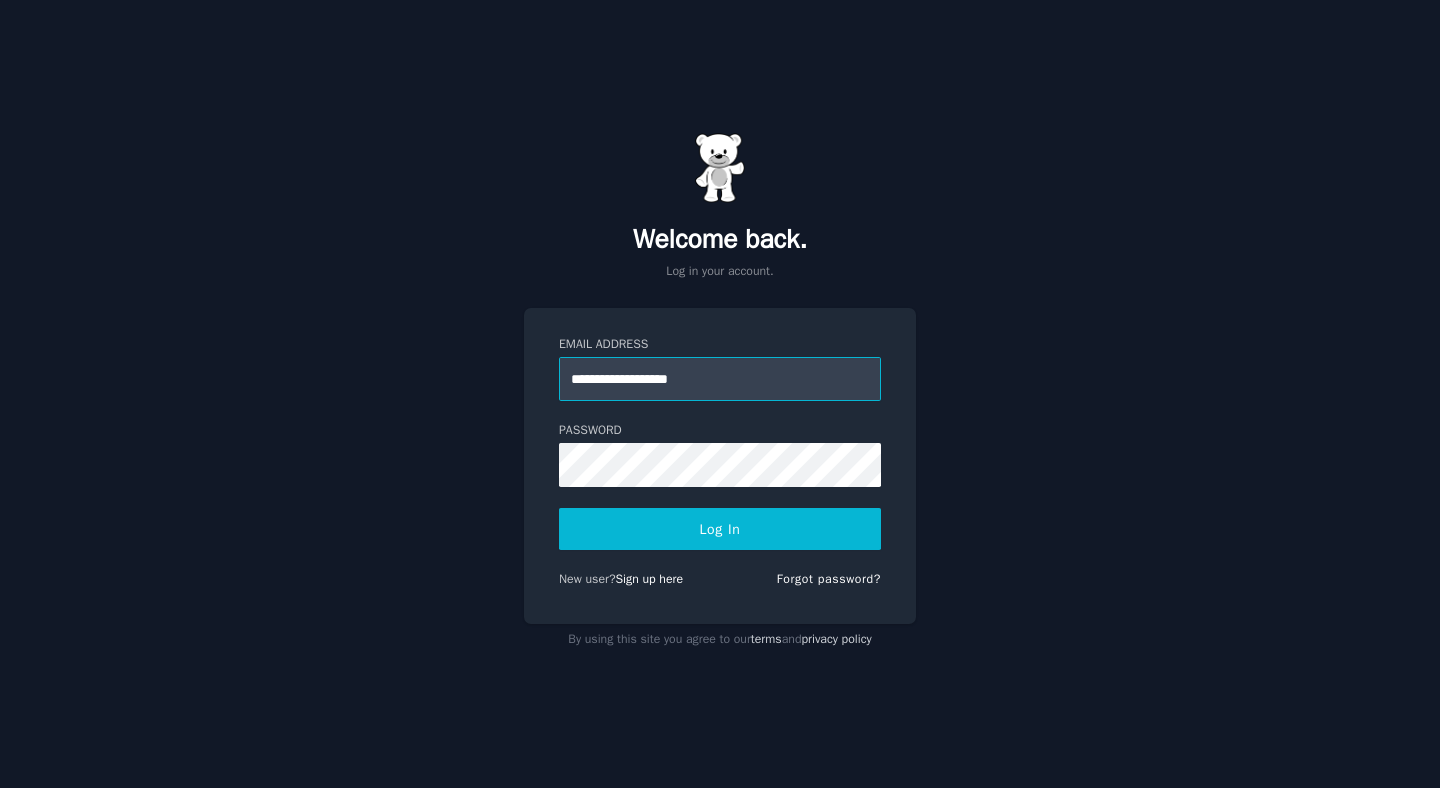 type on "**********" 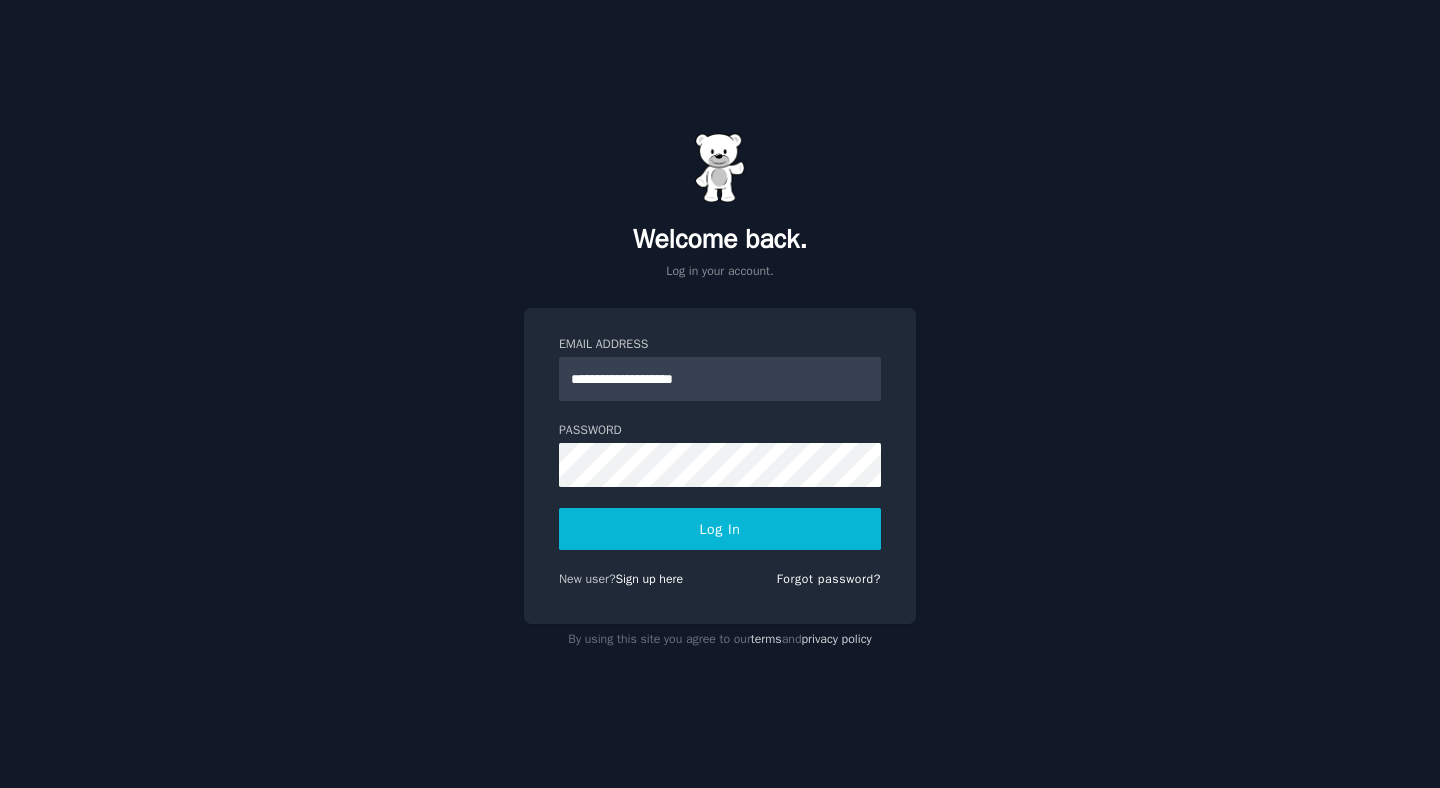 click on "**********" at bounding box center [720, 466] 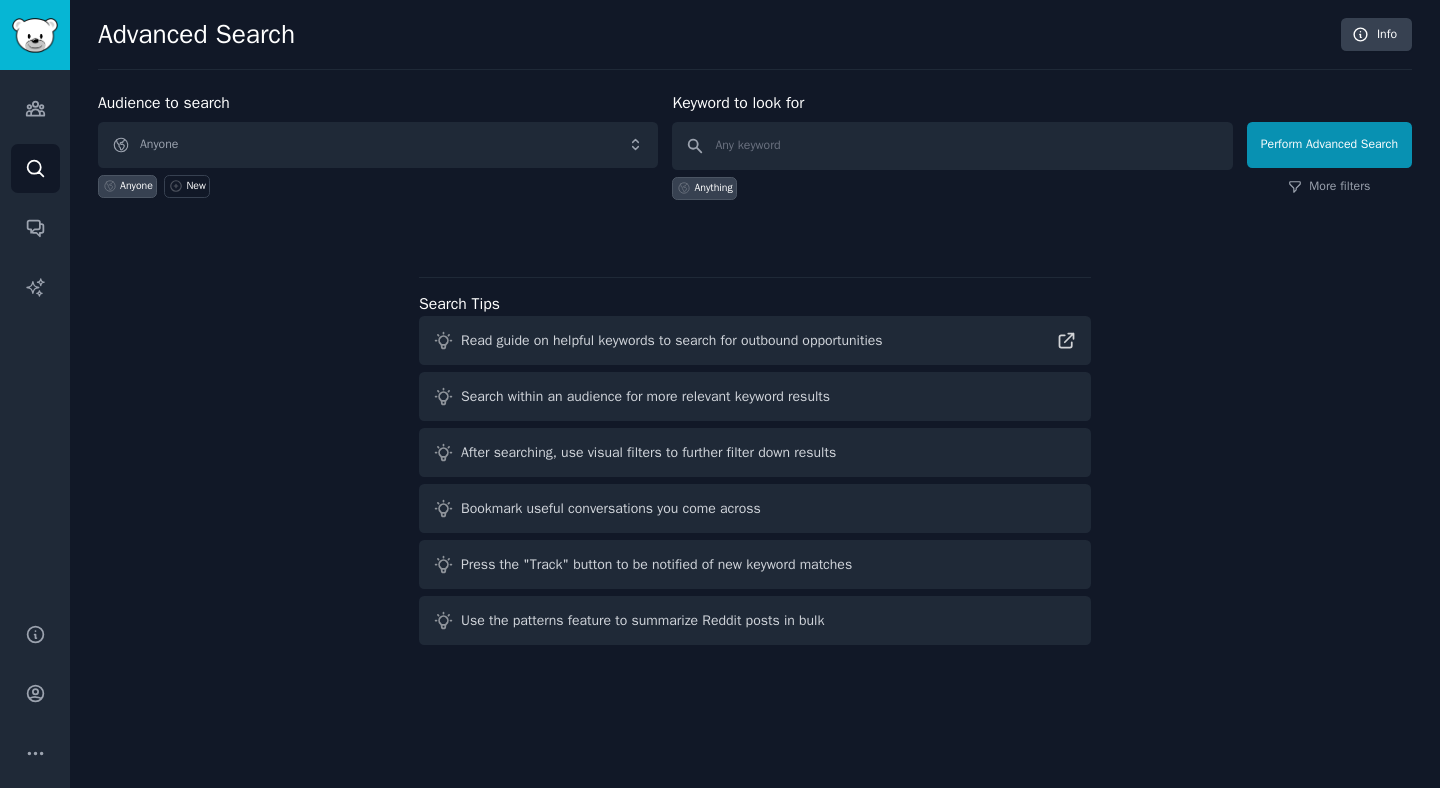 scroll, scrollTop: 0, scrollLeft: 0, axis: both 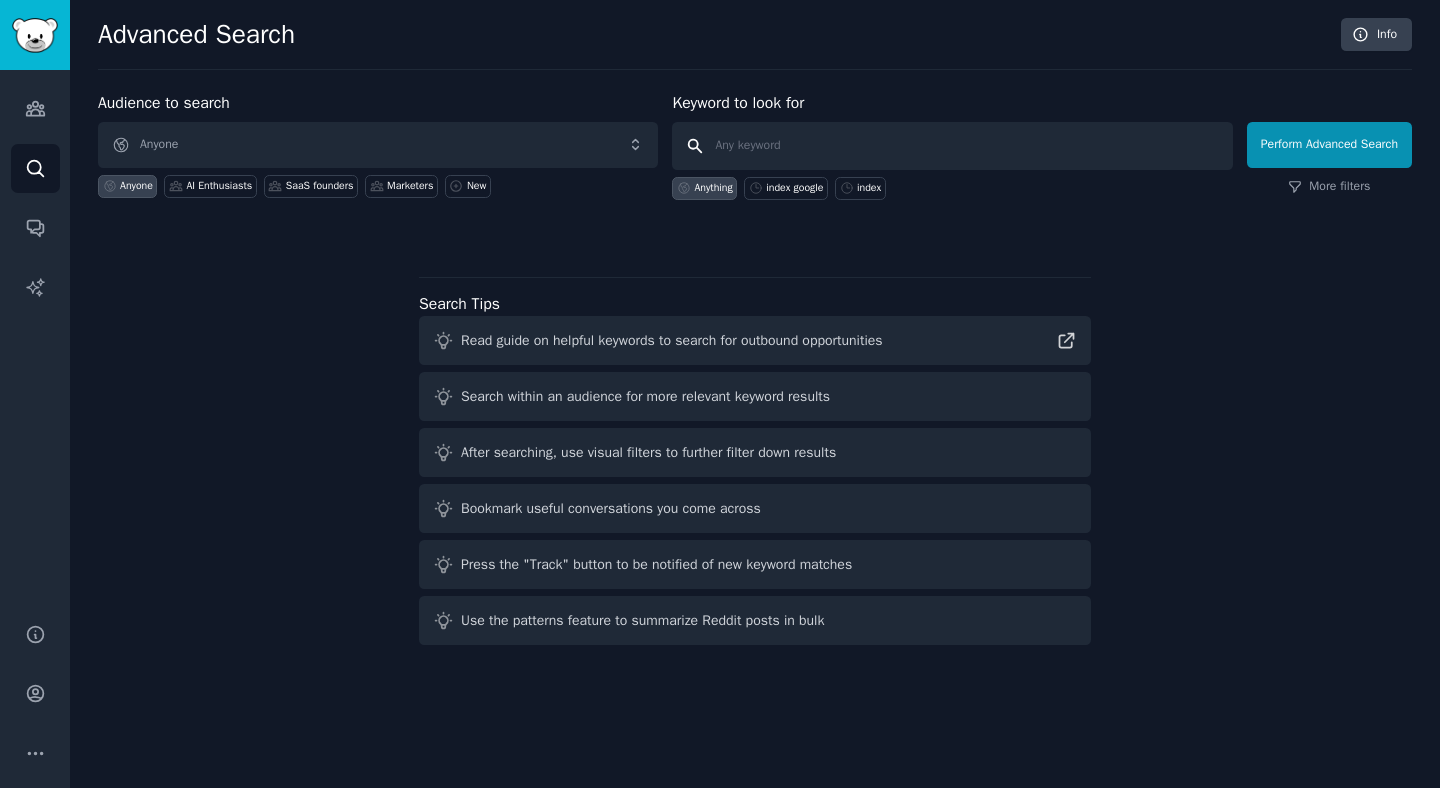 click at bounding box center (952, 146) 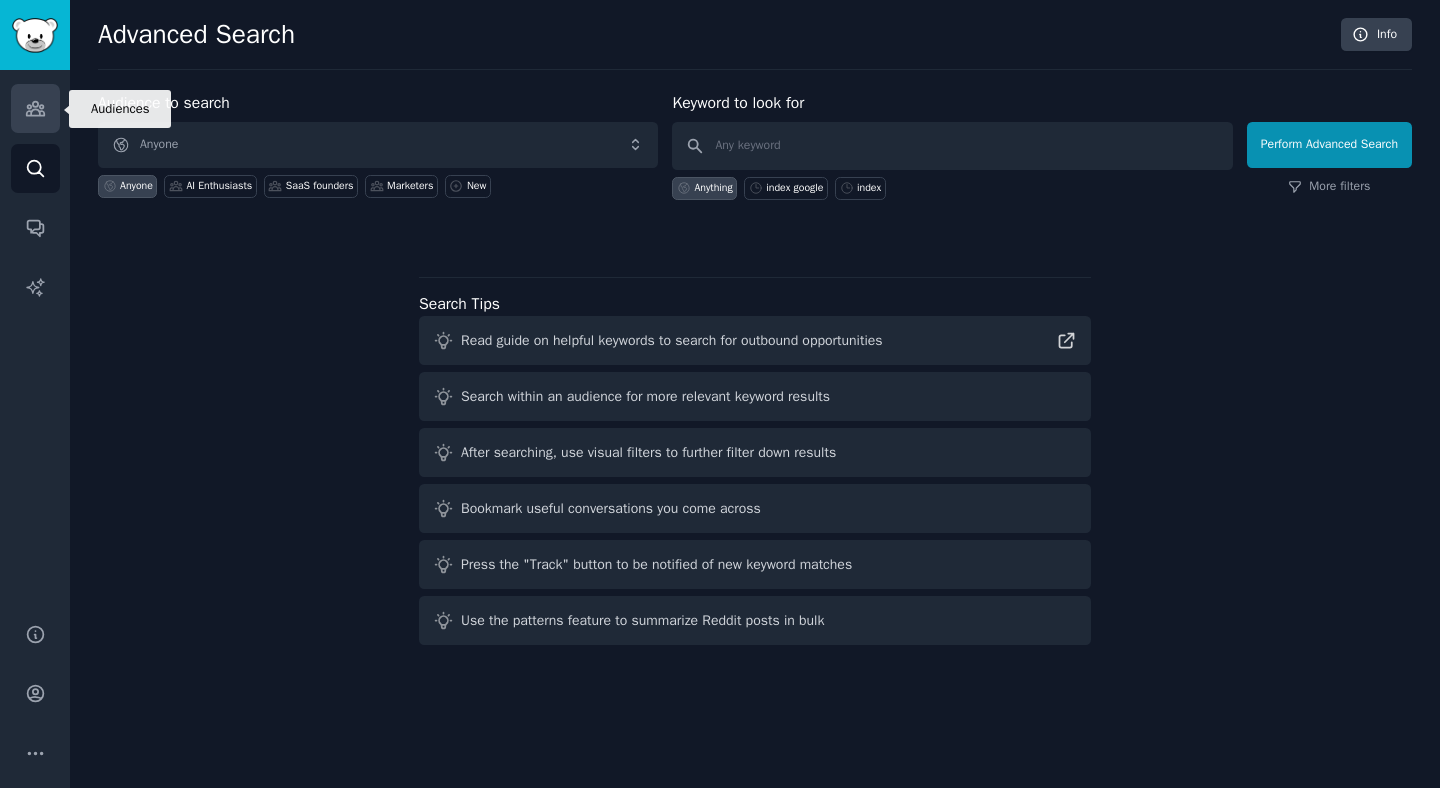 click on "Audiences" at bounding box center (35, 108) 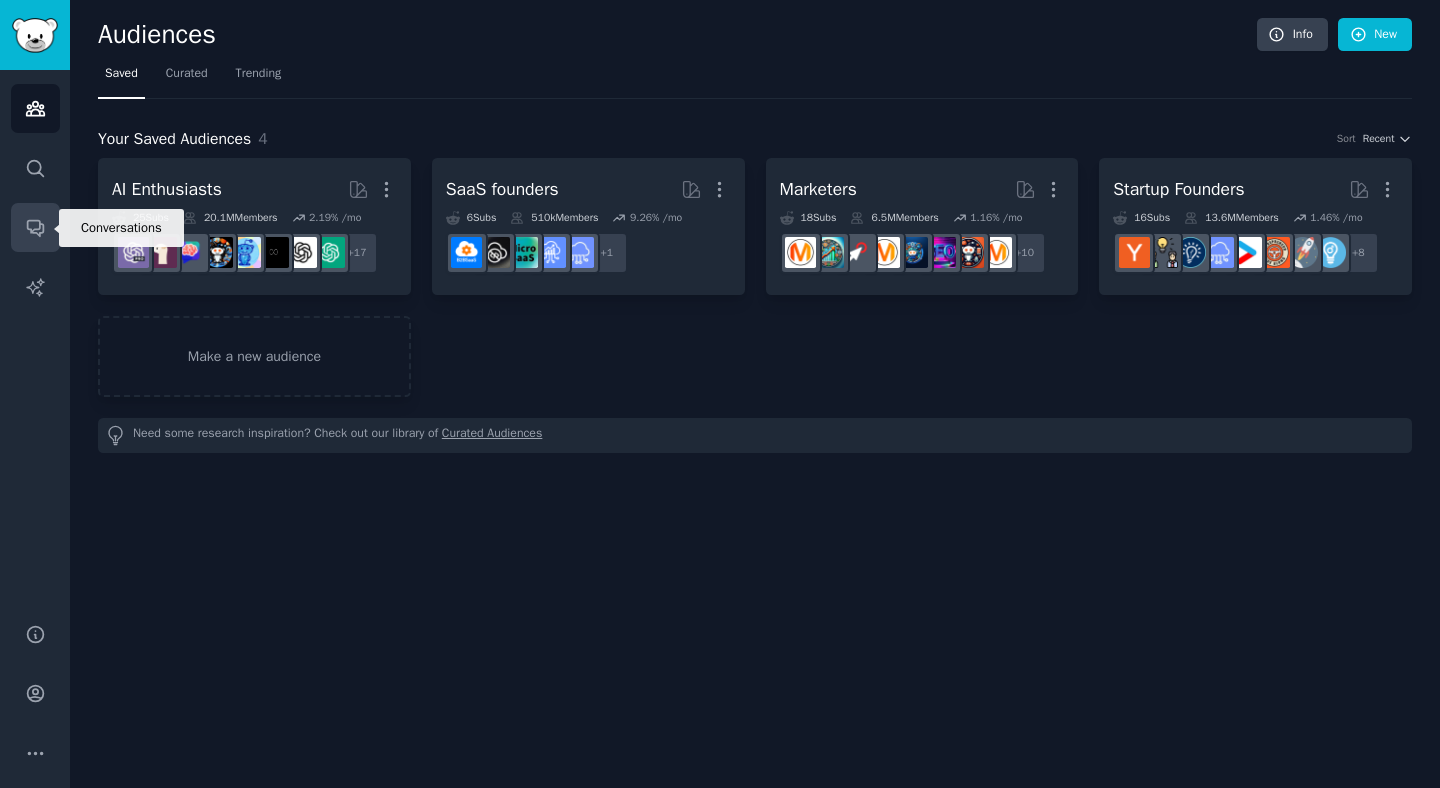 click 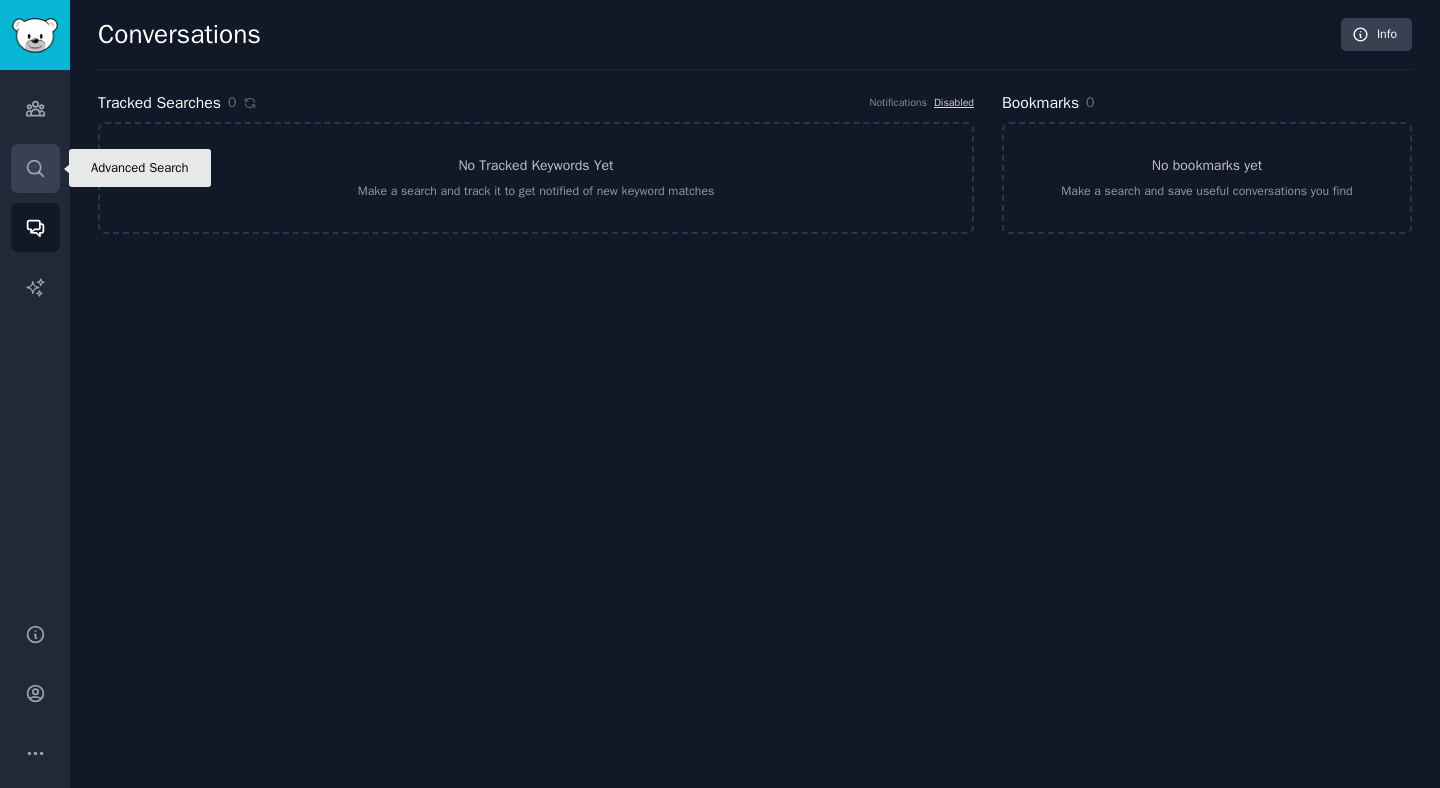 click 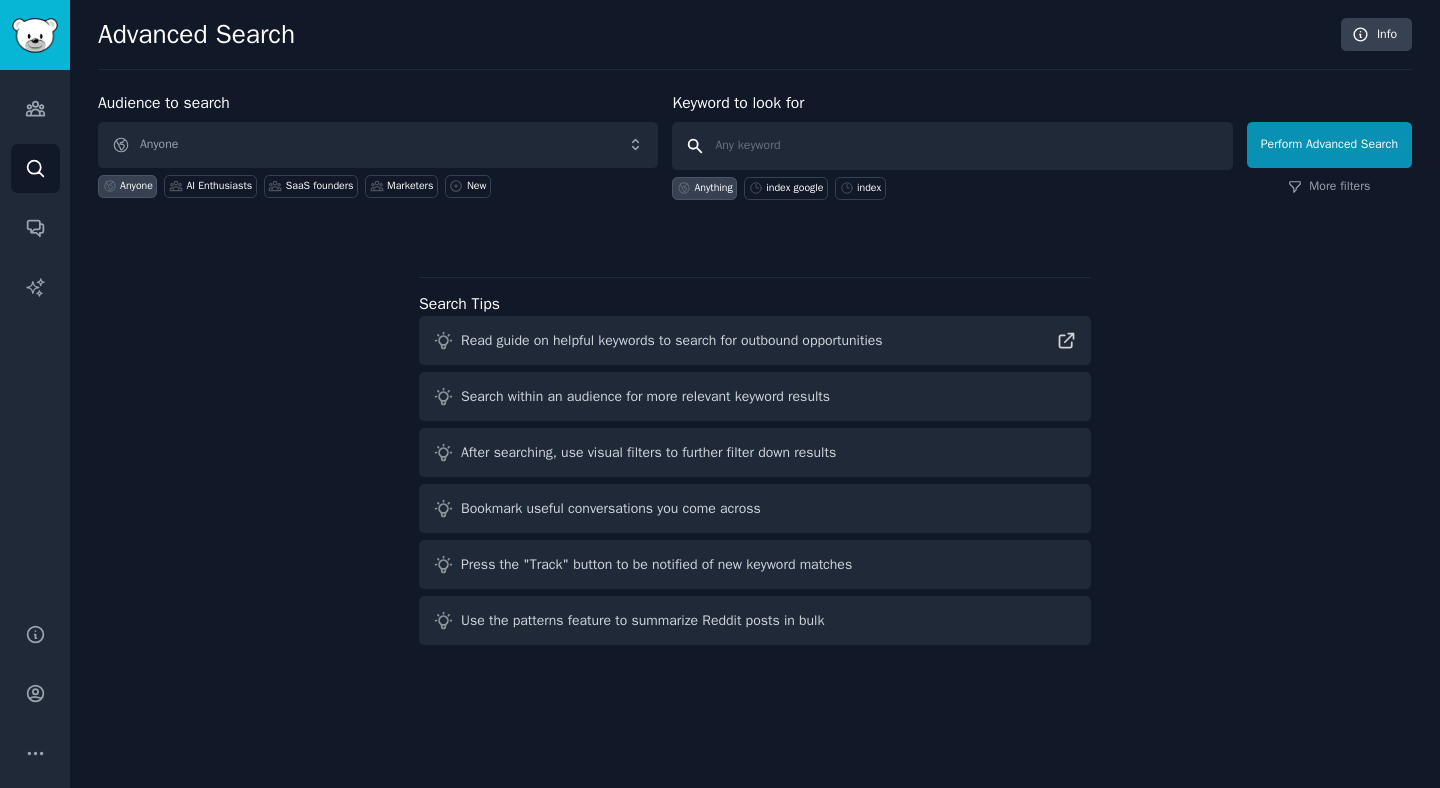 click at bounding box center [952, 146] 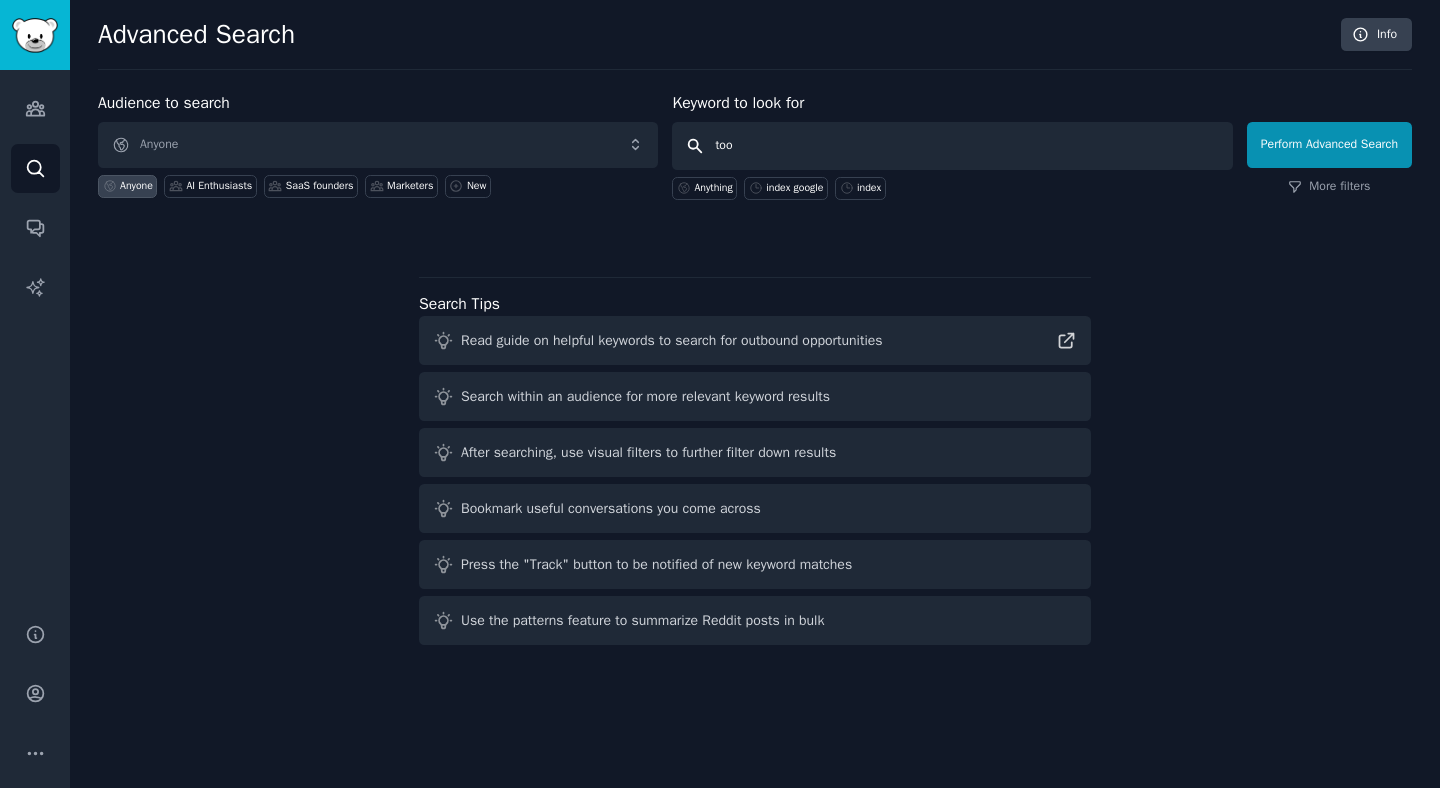 type on "tool" 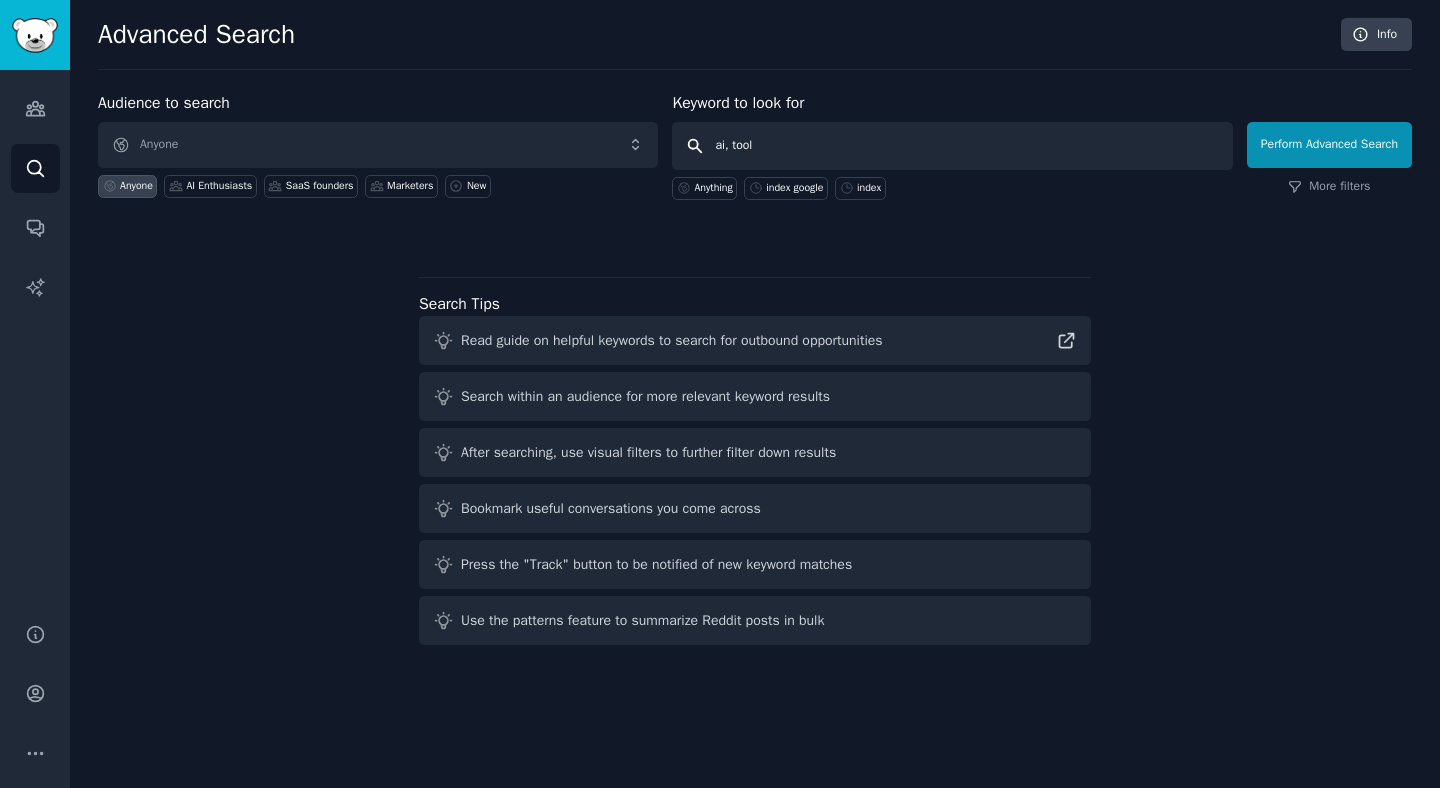 click on "ai, tool" at bounding box center (952, 146) 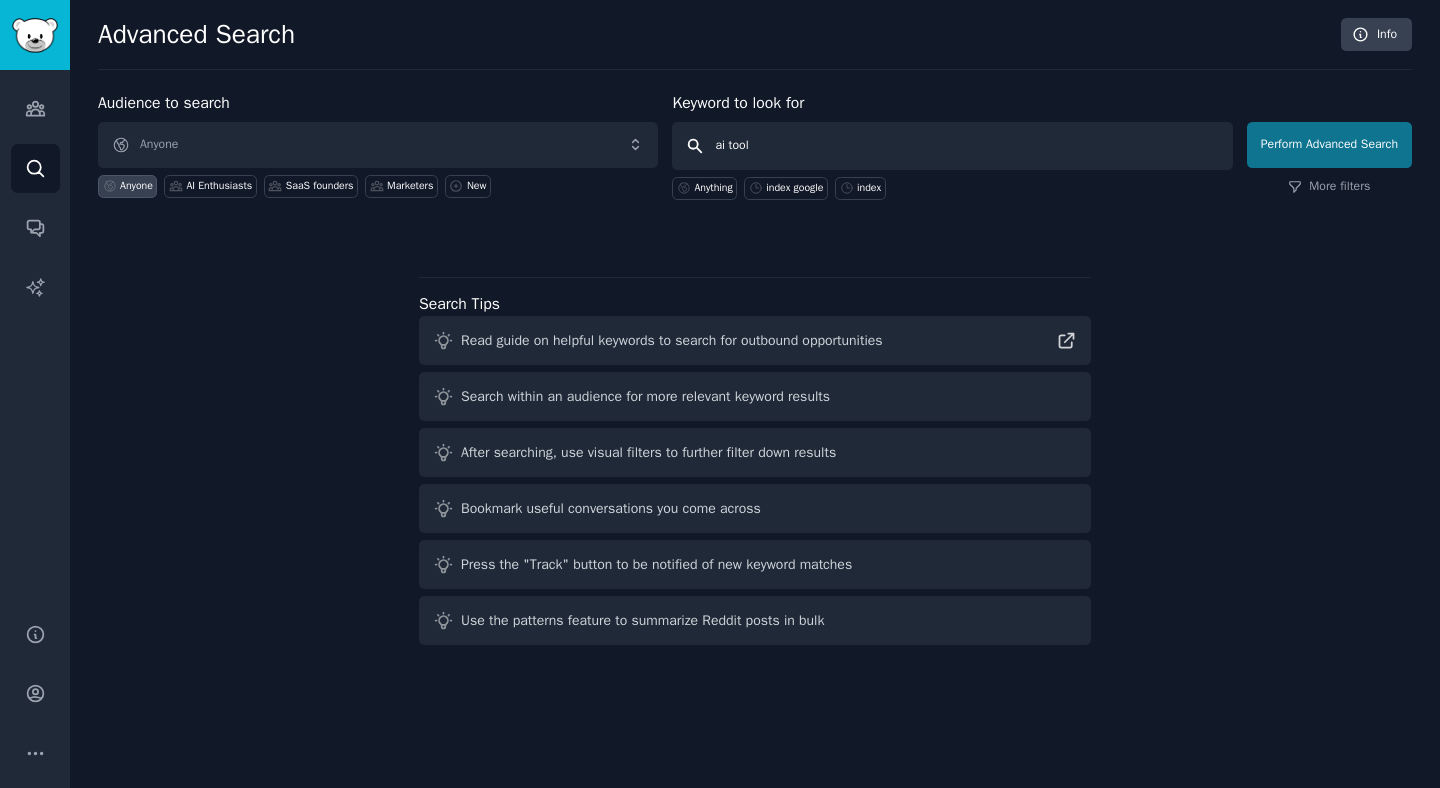 type on "ai tool" 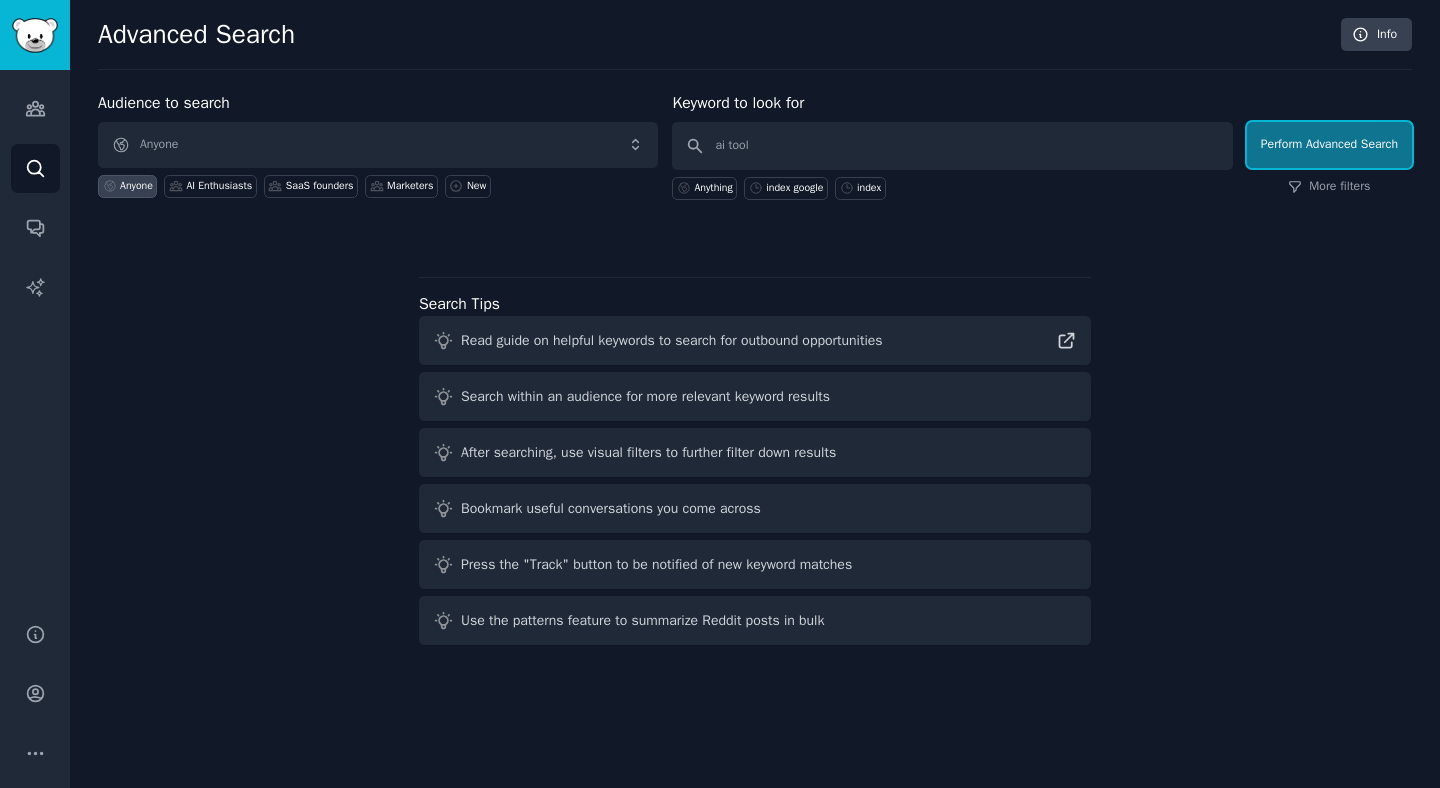 click on "Perform Advanced Search" at bounding box center (1329, 145) 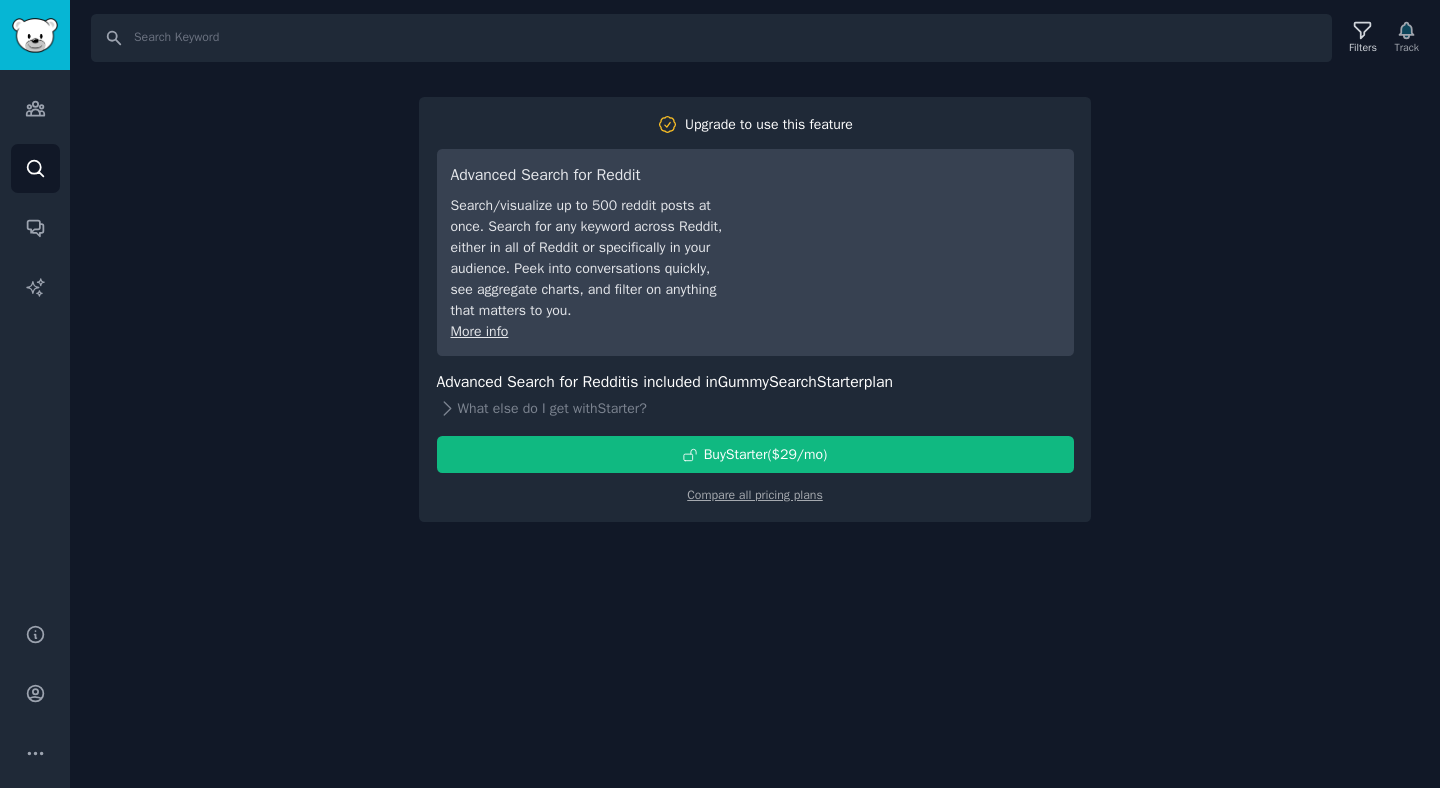 click on "Search Filters Track Upgrade to use this feature Advanced Search for Reddit Search/visualize up to 500 reddit posts at once. Search for any keyword across Reddit, either in all of Reddit or specifically in your audience. Peek into conversations quickly, see aggregate charts, and filter on anything that matters to you. More info Advanced Search for Reddit  is included in  GummySearch  Starter  plan What else do I get with  Starter ? Buy  Starter  ($ 29 /mo ) Compare all pricing plans" at bounding box center (755, 394) 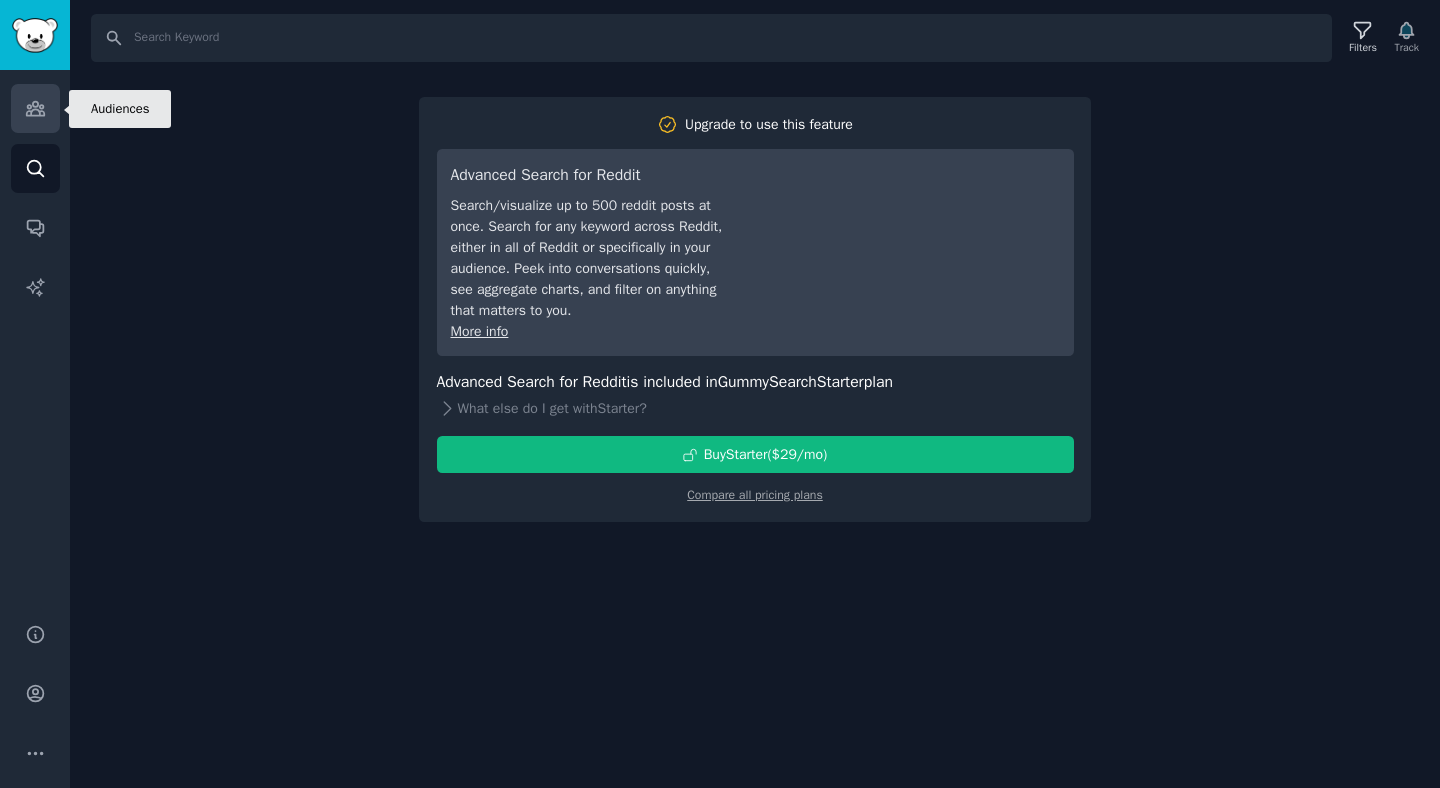 click on "Audiences" at bounding box center (35, 108) 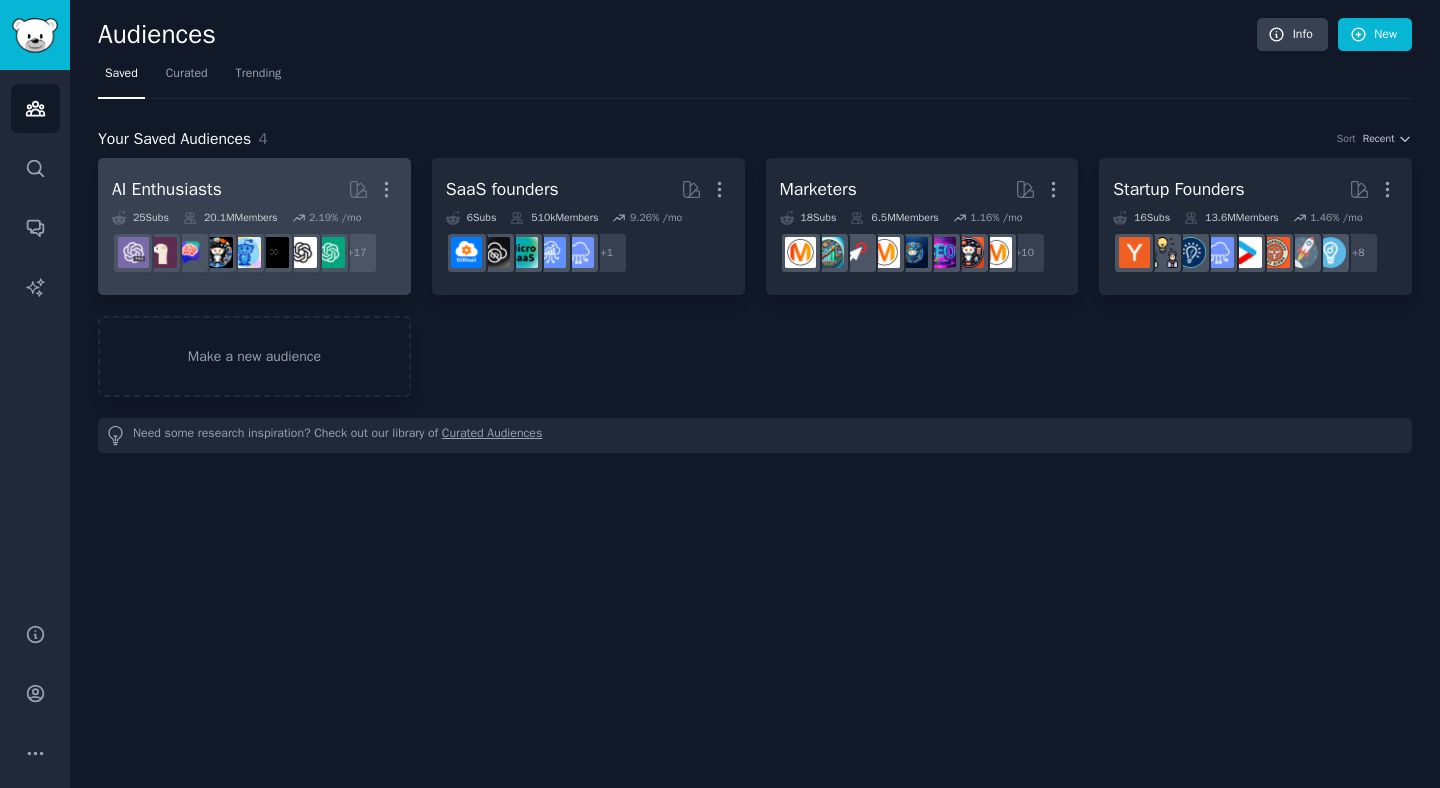 click on "AI Enthusiasts Curated by GummySearch More" at bounding box center (254, 189) 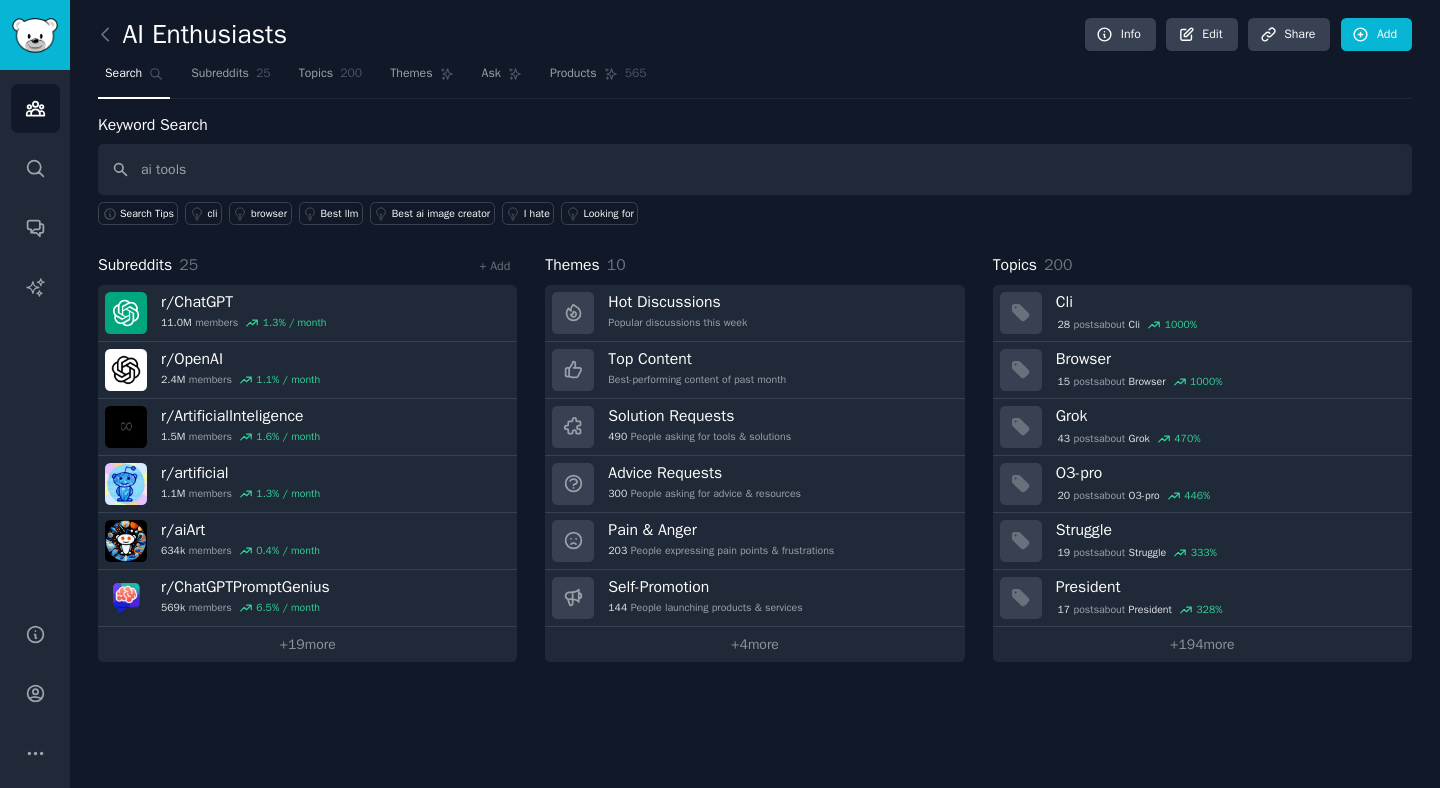 type on "ai tools" 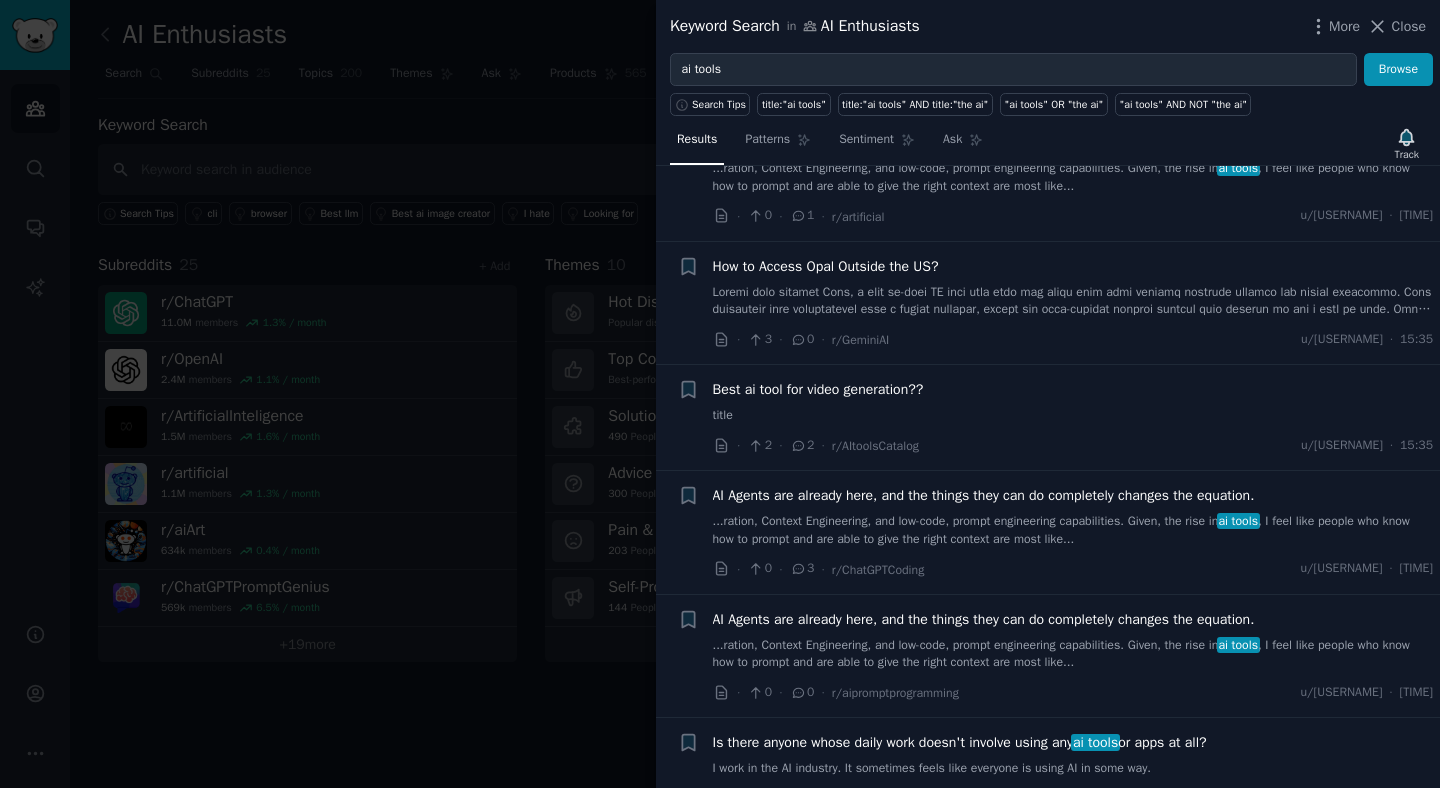 scroll, scrollTop: 438, scrollLeft: 0, axis: vertical 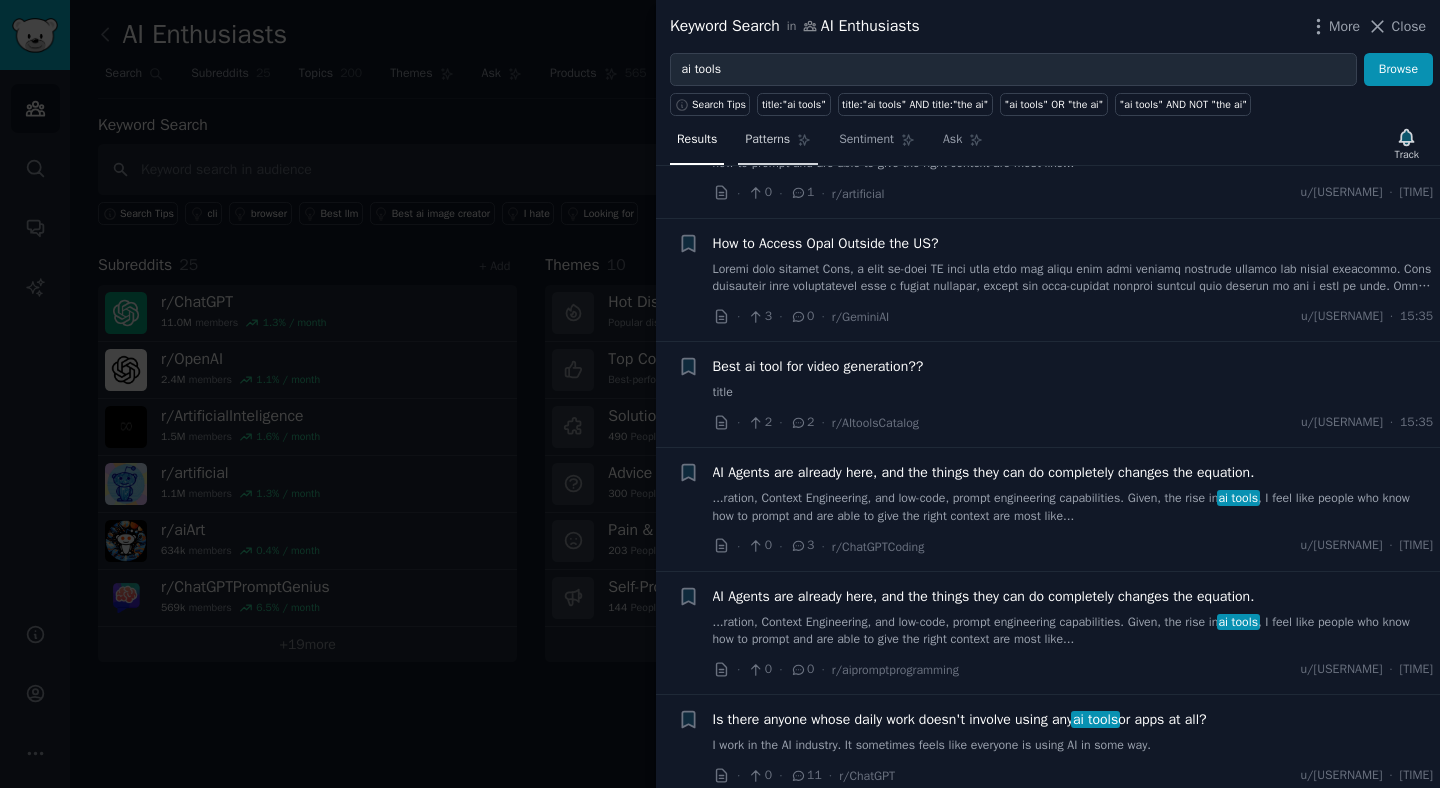 click on "Patterns" at bounding box center (767, 140) 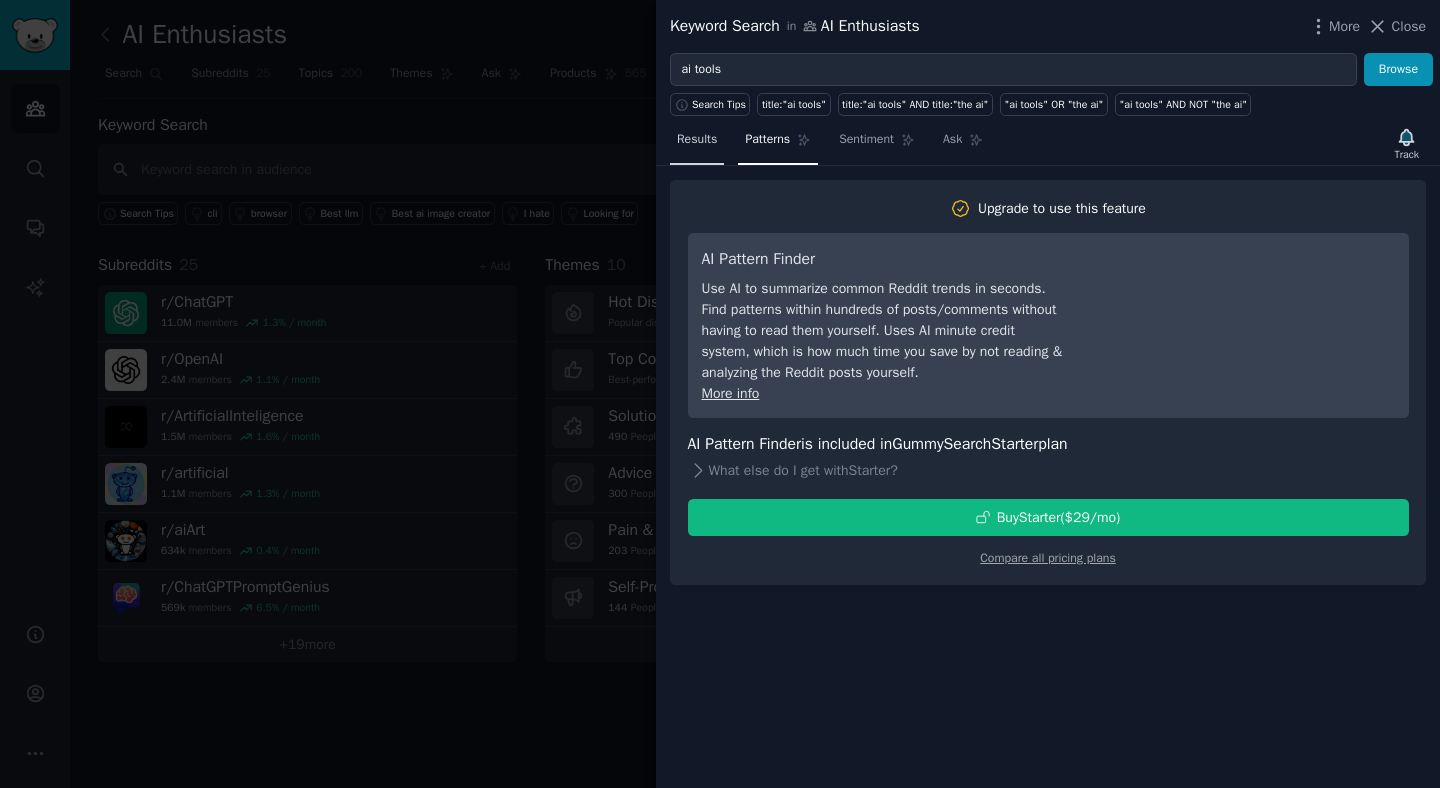 click on "Results" at bounding box center (697, 140) 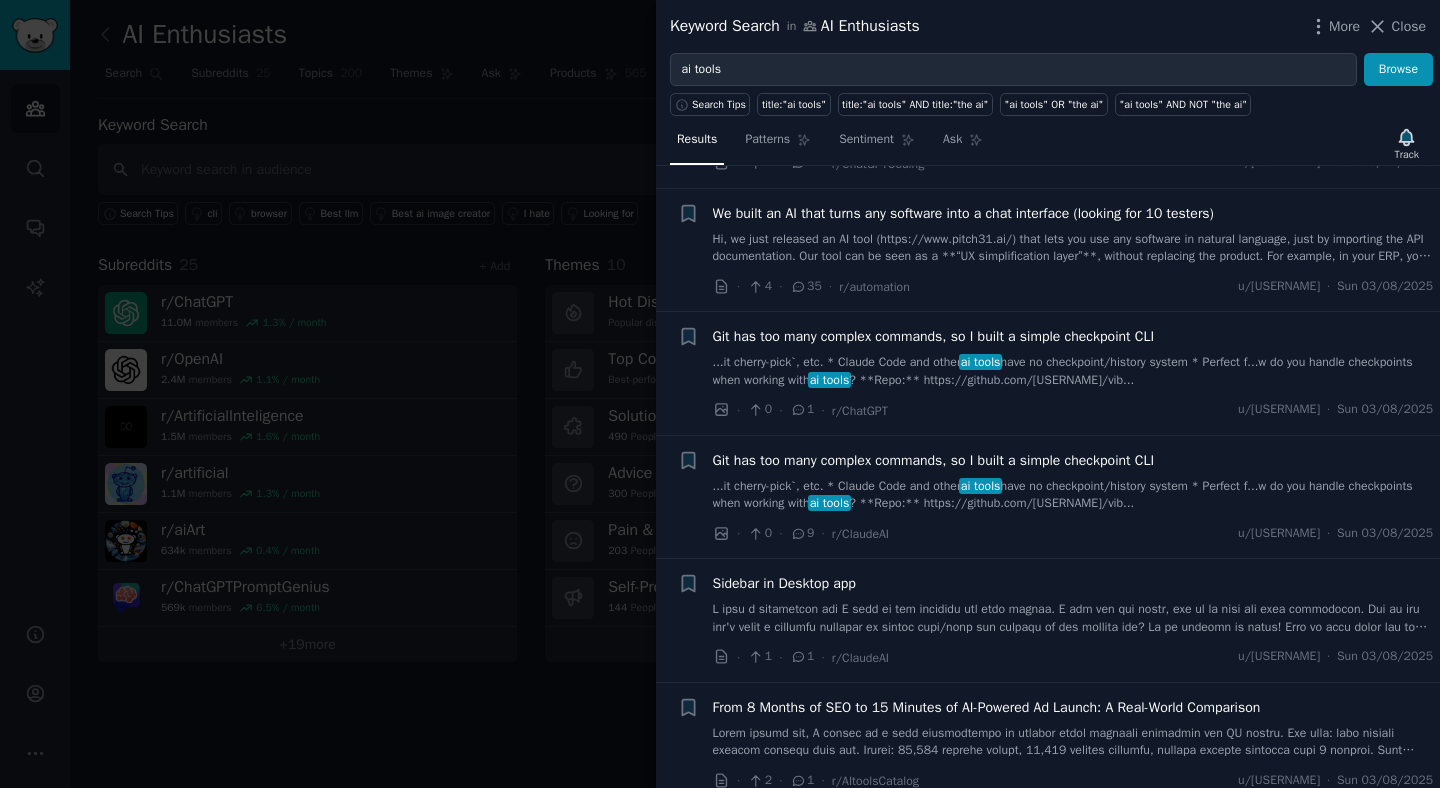 scroll, scrollTop: 1183, scrollLeft: 0, axis: vertical 